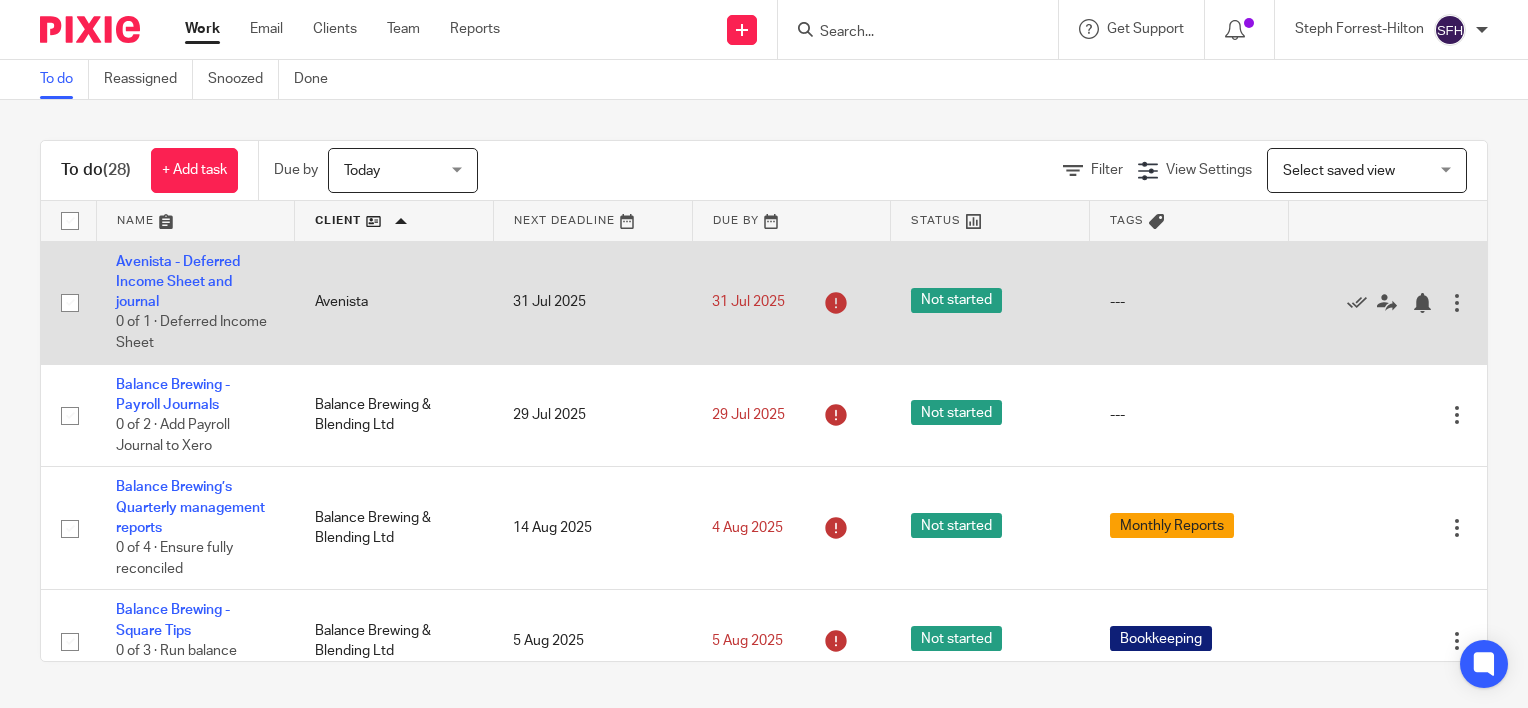 scroll, scrollTop: 0, scrollLeft: 0, axis: both 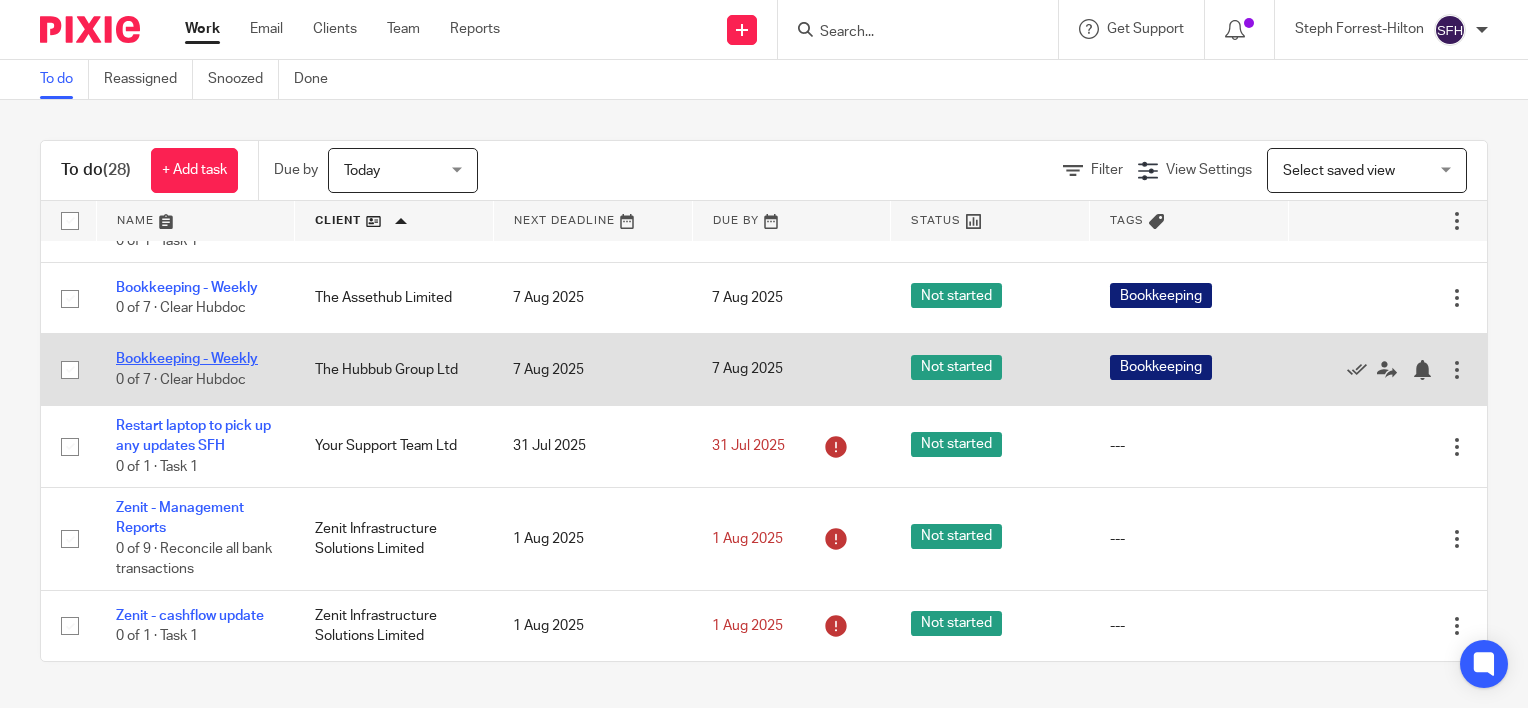 click on "Bookkeeping - Weekly" at bounding box center (187, 359) 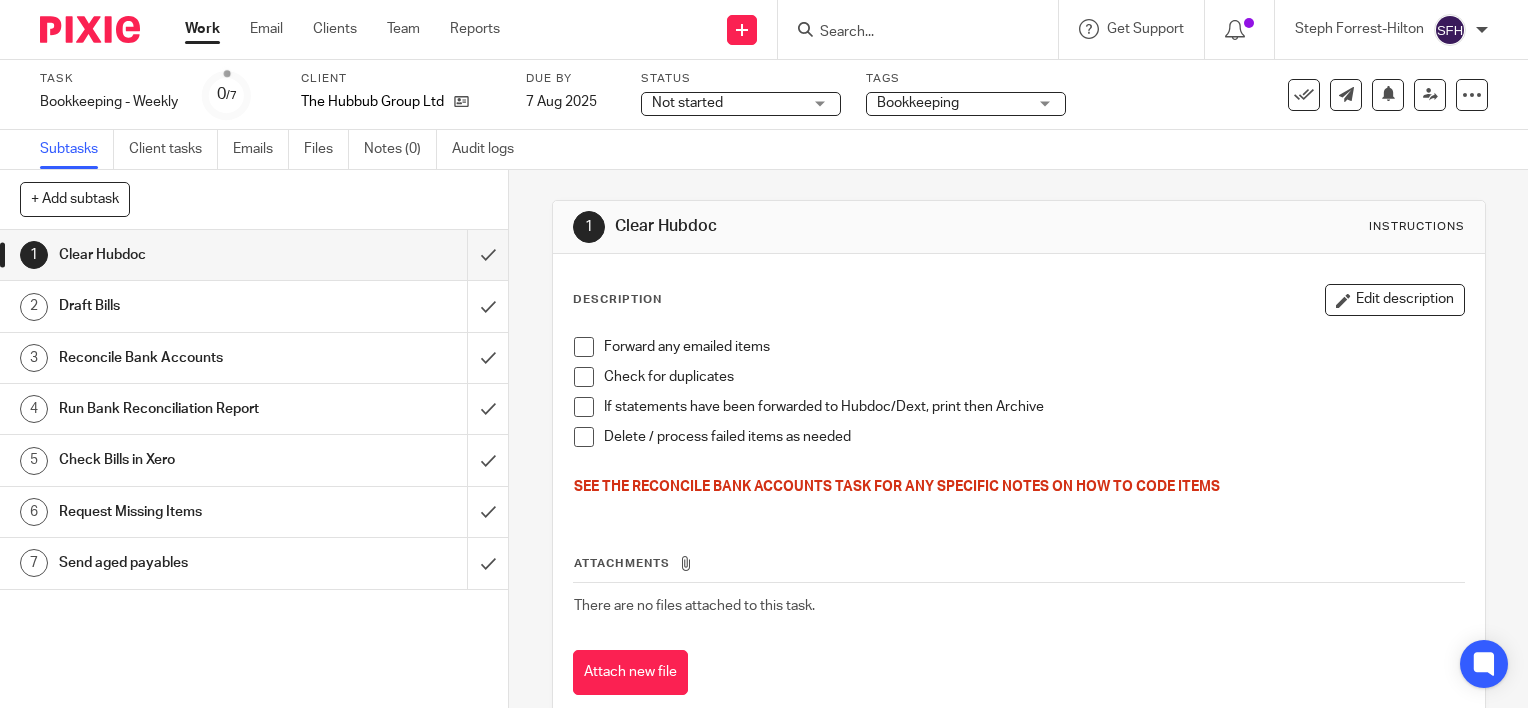 scroll, scrollTop: 0, scrollLeft: 0, axis: both 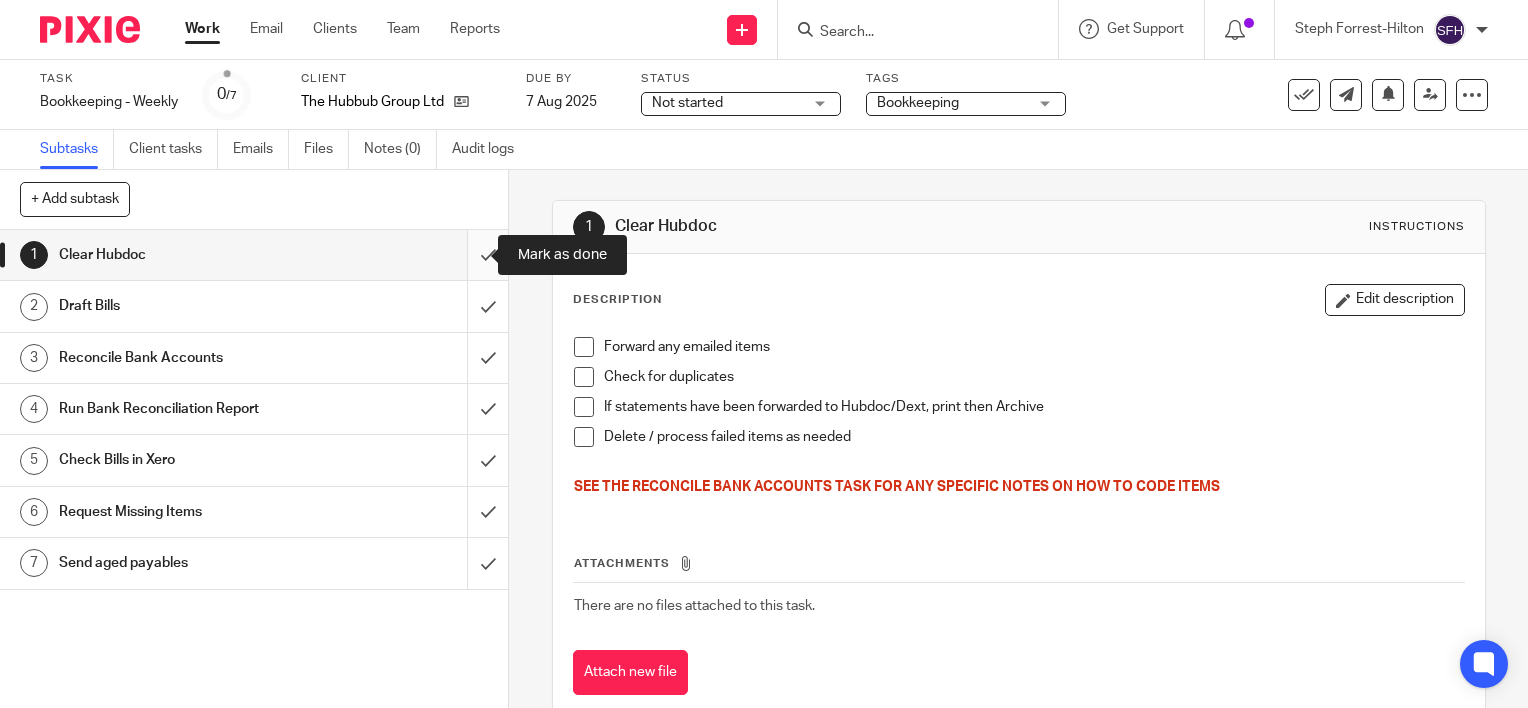 click at bounding box center [254, 255] 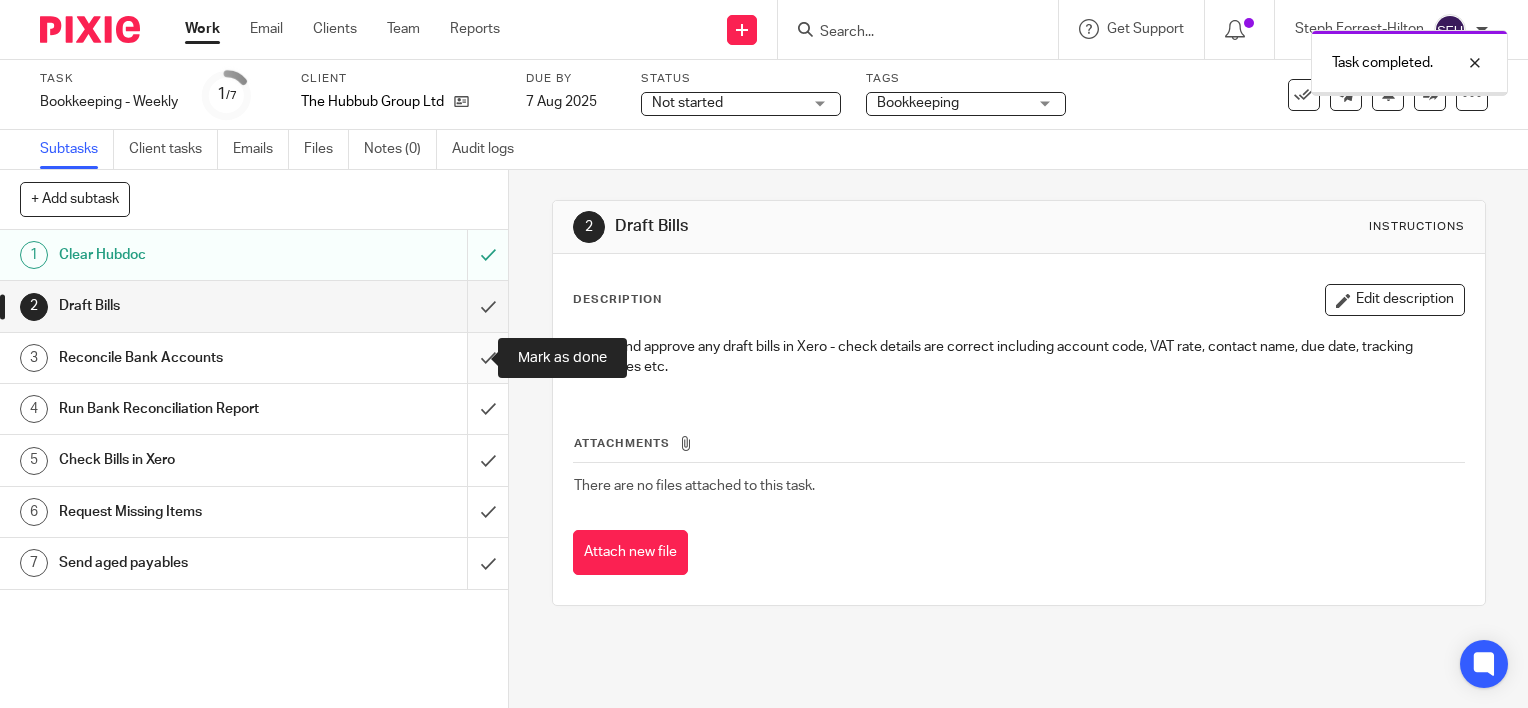 scroll, scrollTop: 0, scrollLeft: 0, axis: both 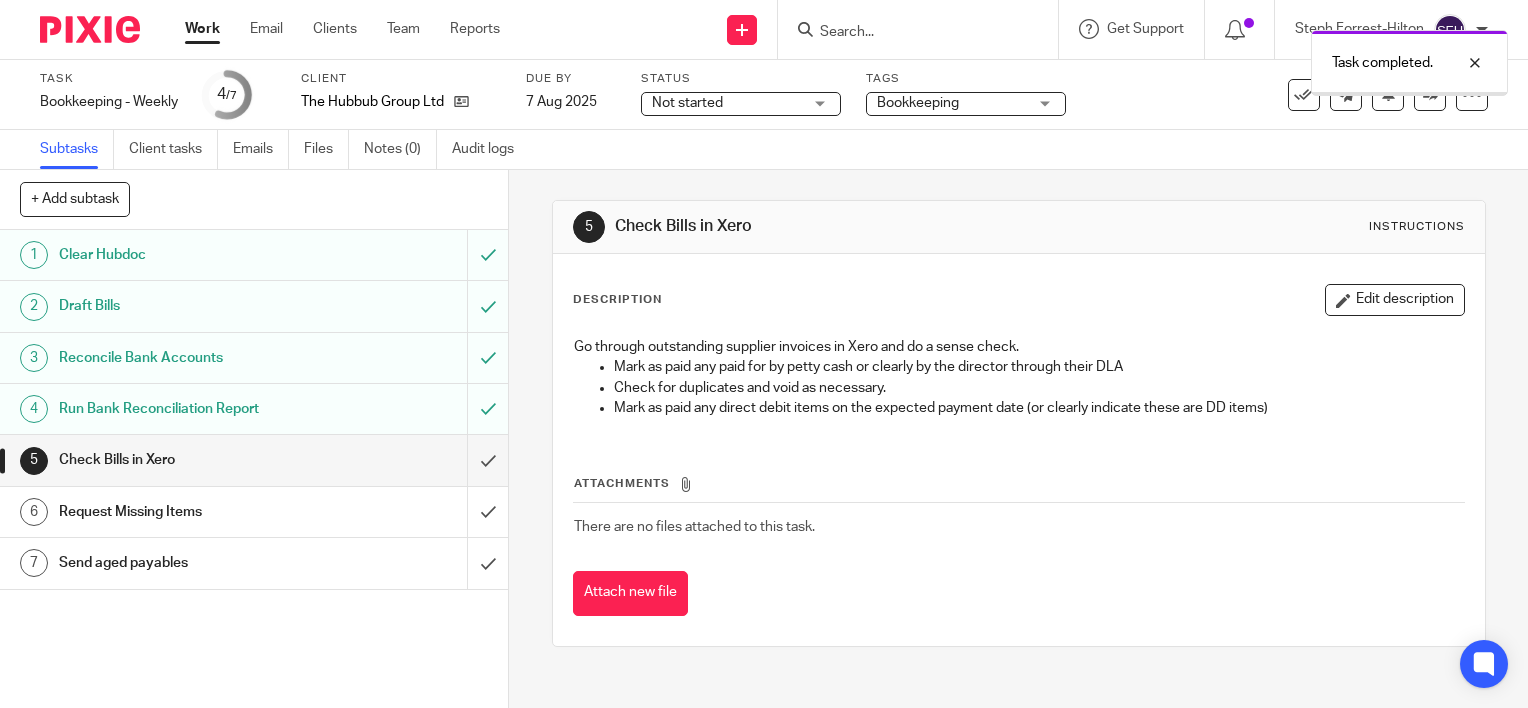 click at bounding box center (254, 460) 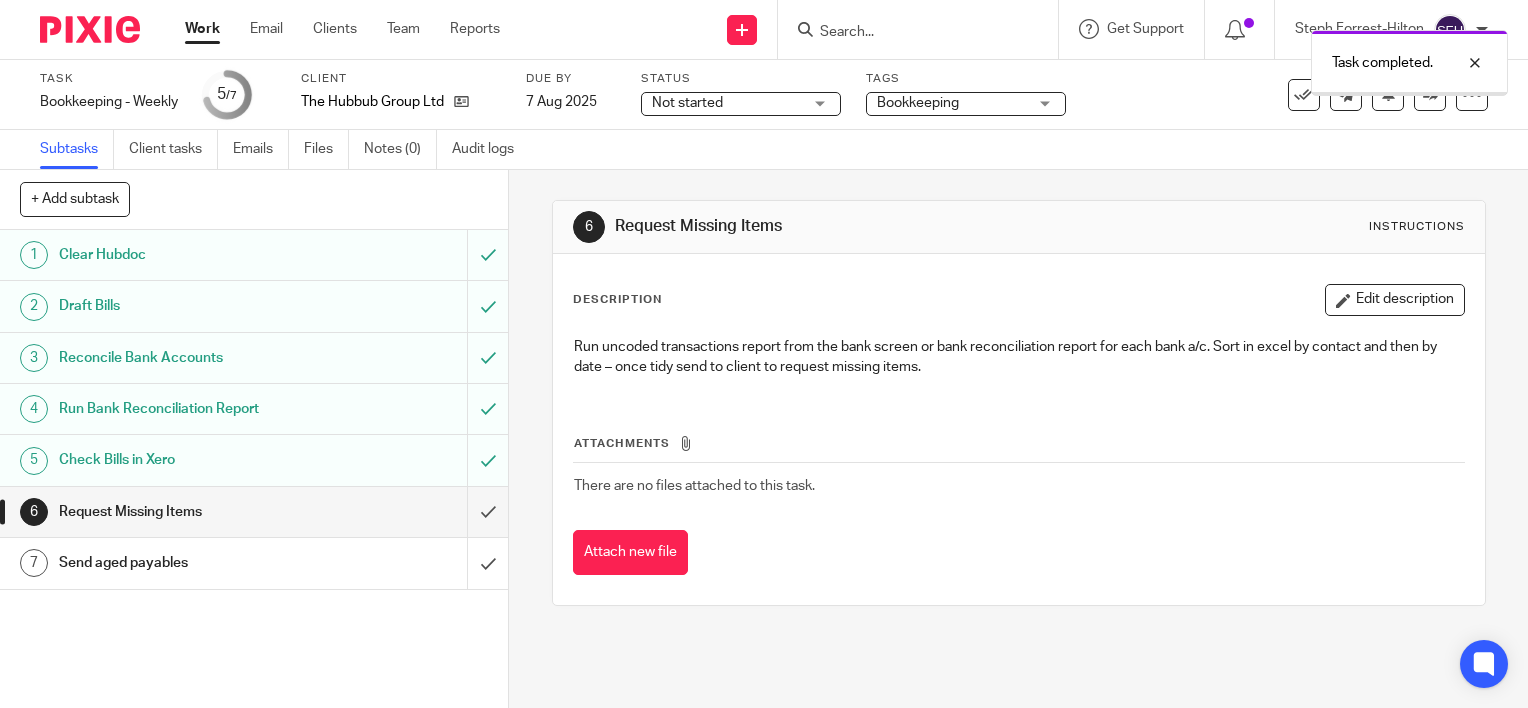 click at bounding box center [254, 512] 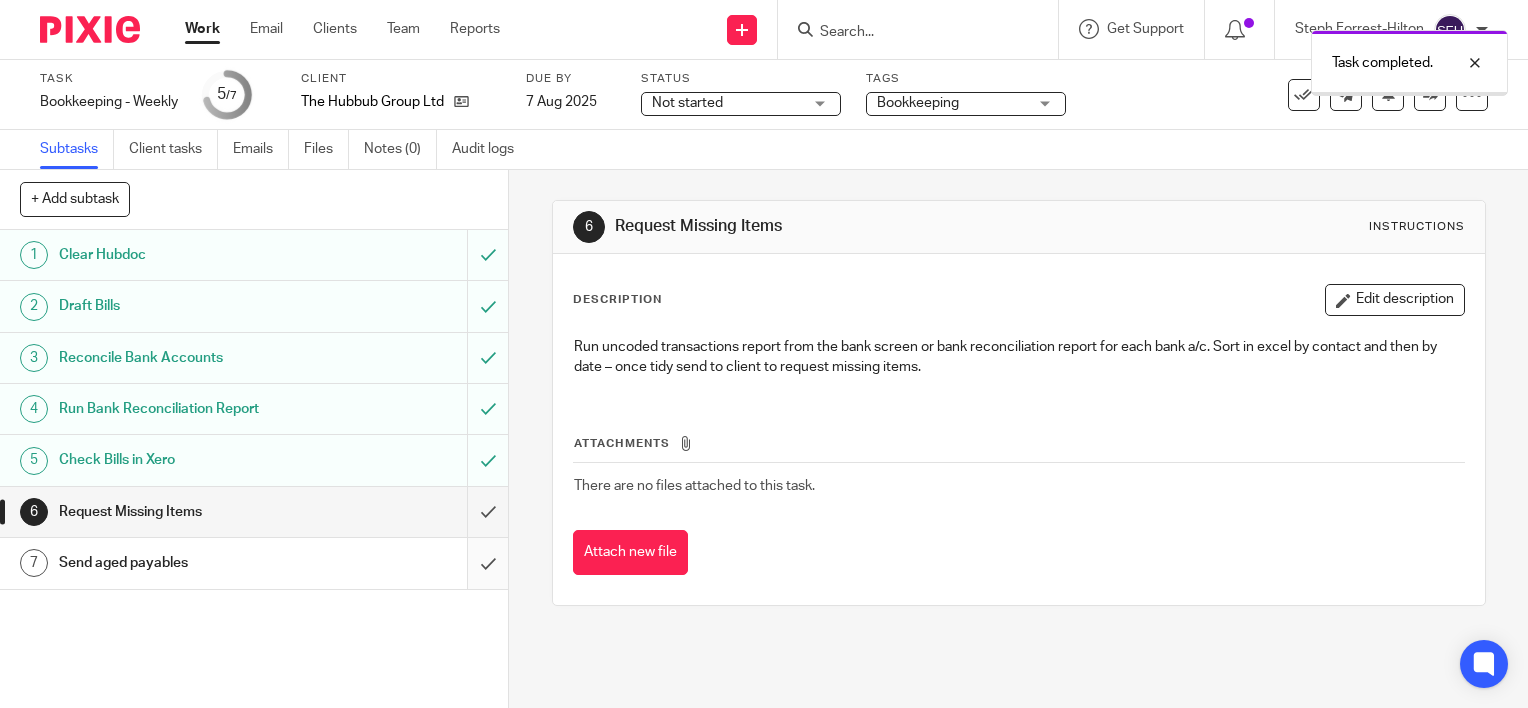 scroll, scrollTop: 0, scrollLeft: 0, axis: both 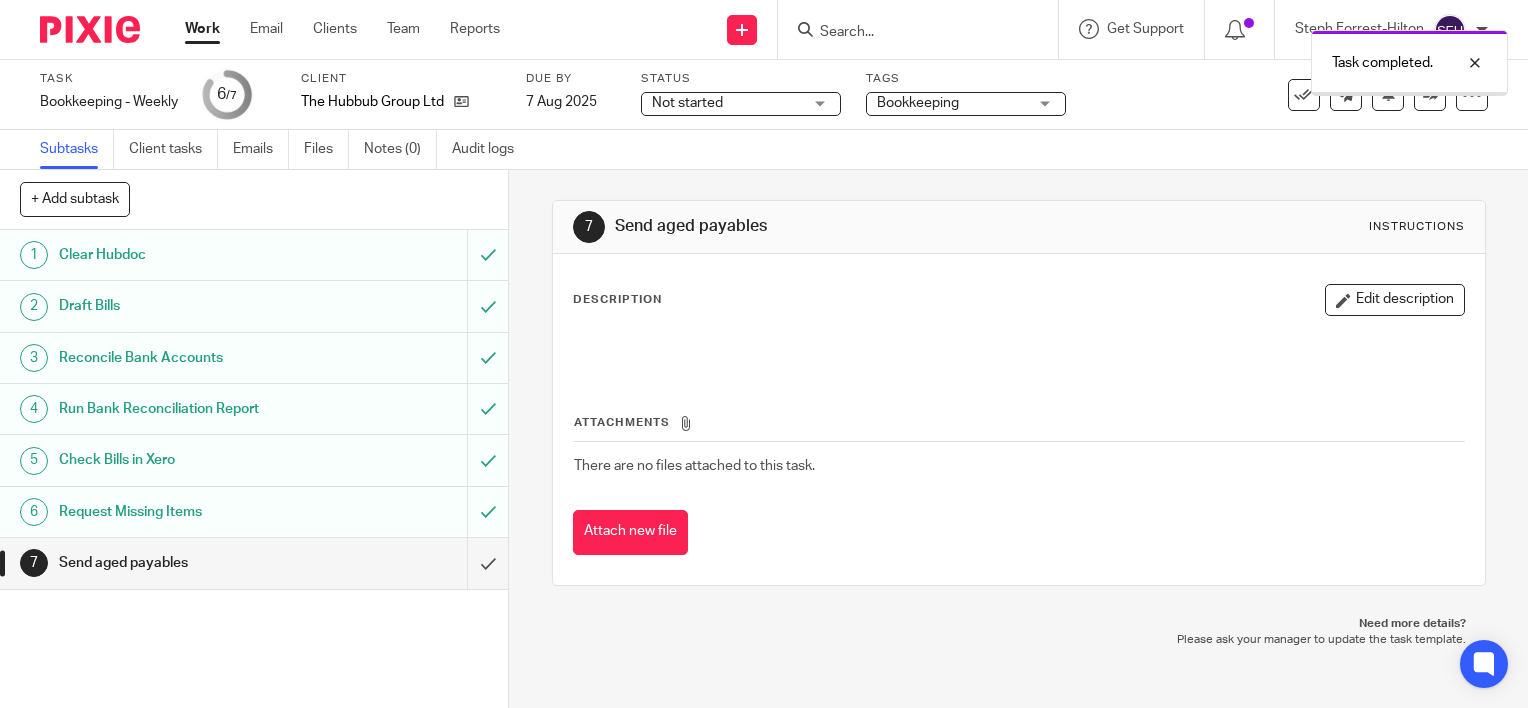 click at bounding box center [254, 563] 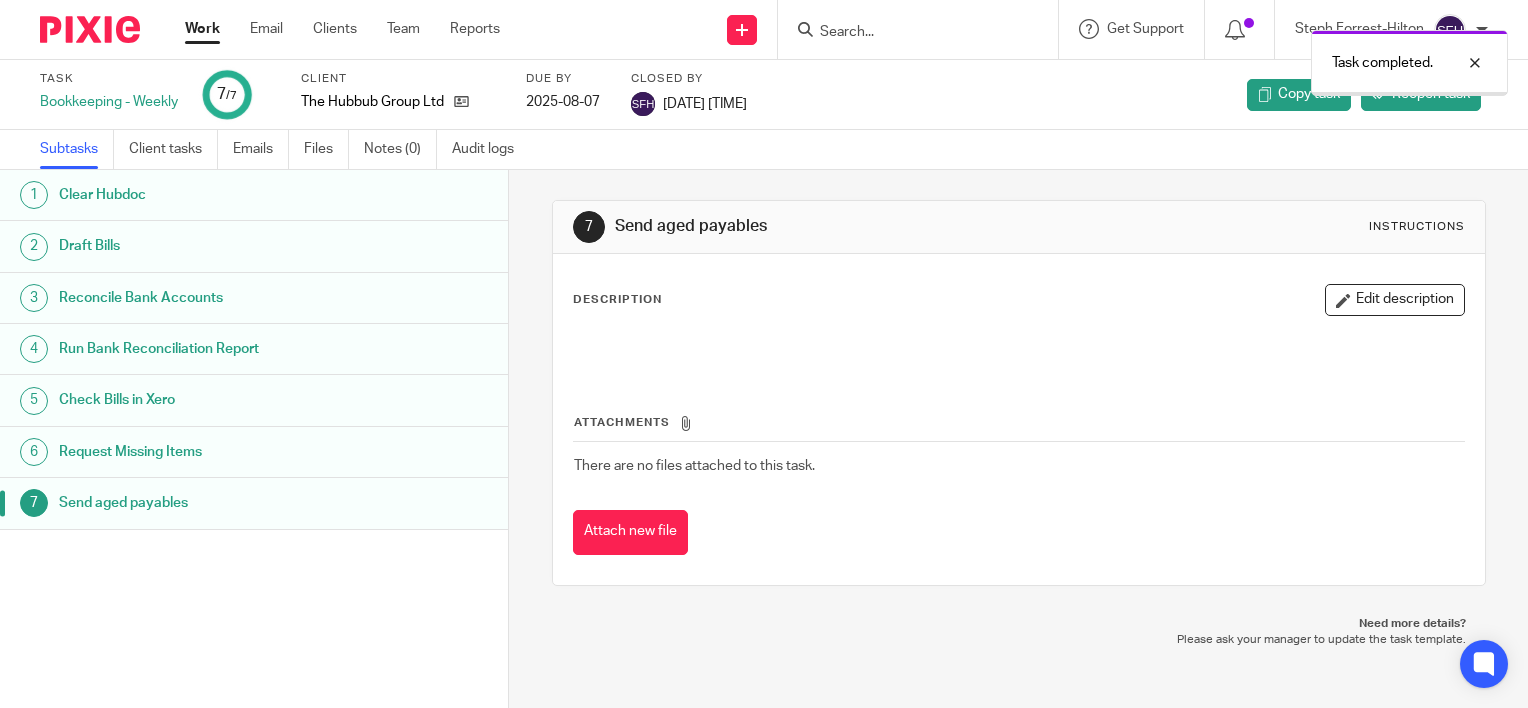 scroll, scrollTop: 0, scrollLeft: 0, axis: both 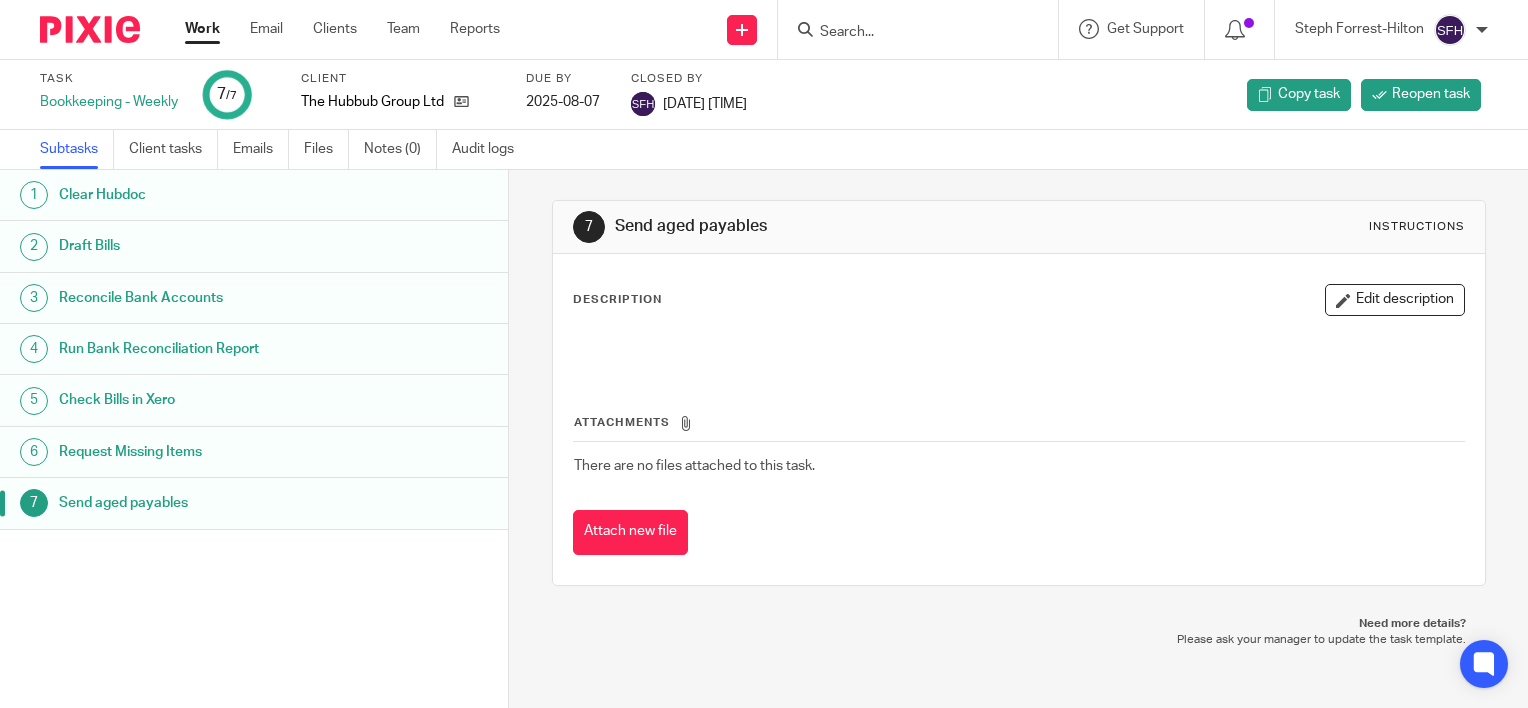 click on "Work" at bounding box center (202, 29) 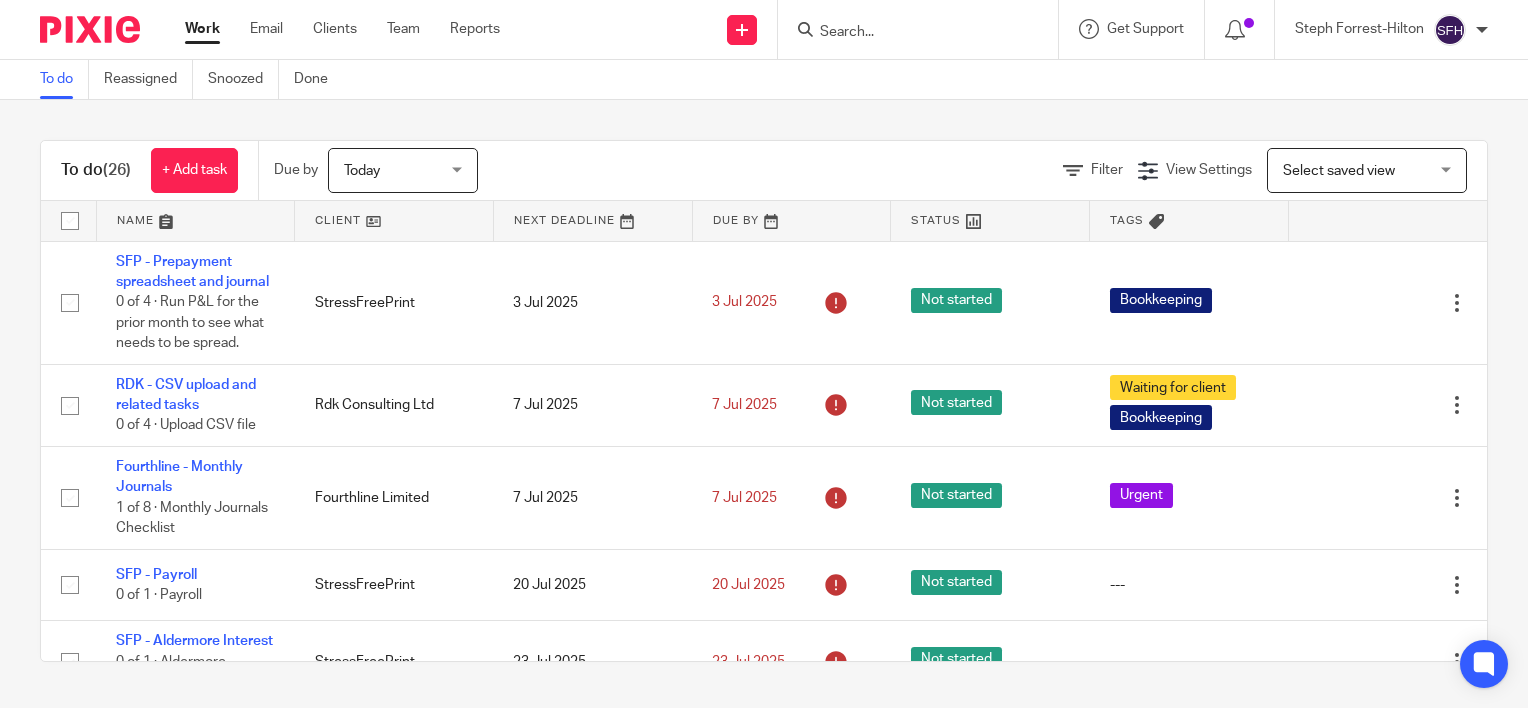 scroll, scrollTop: 0, scrollLeft: 0, axis: both 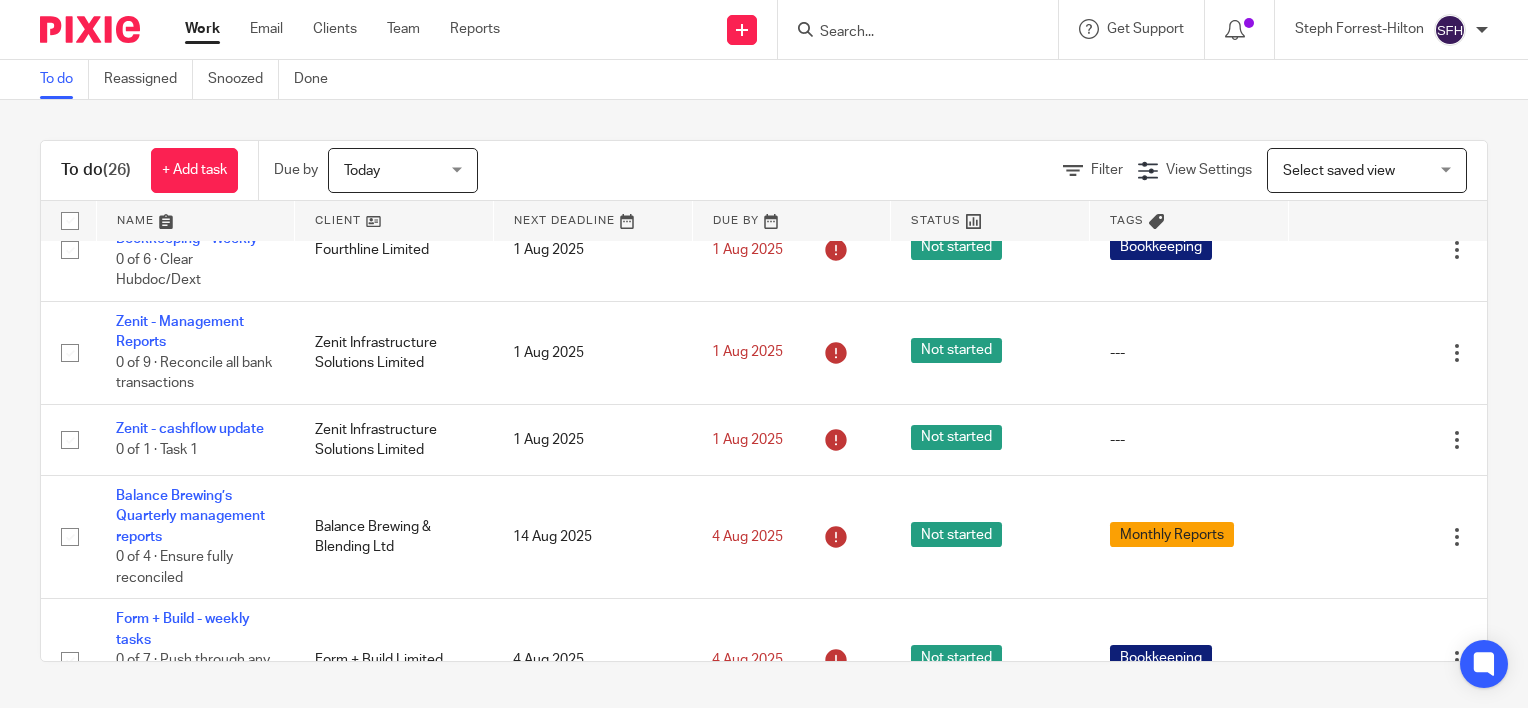 click on "Today" at bounding box center [397, 170] 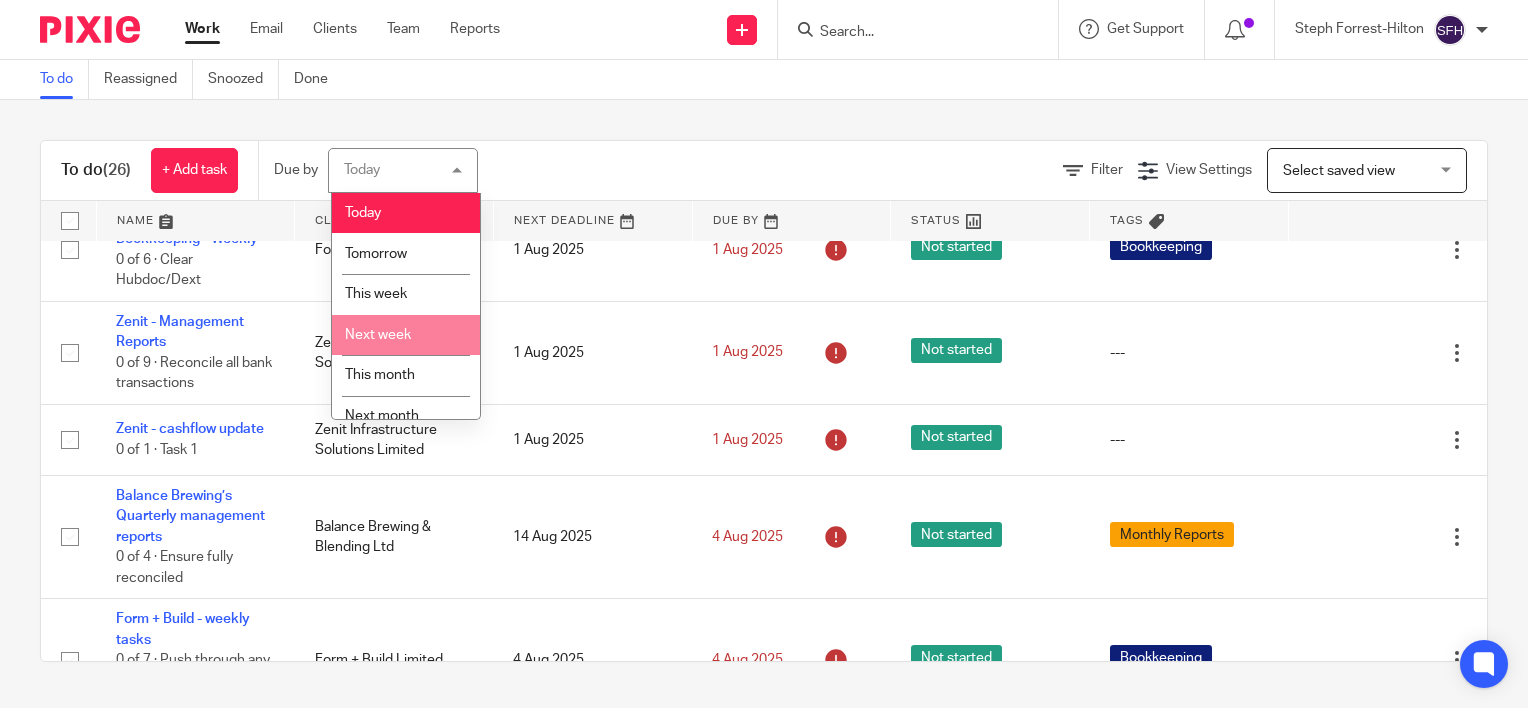 click on "Next week" at bounding box center [406, 335] 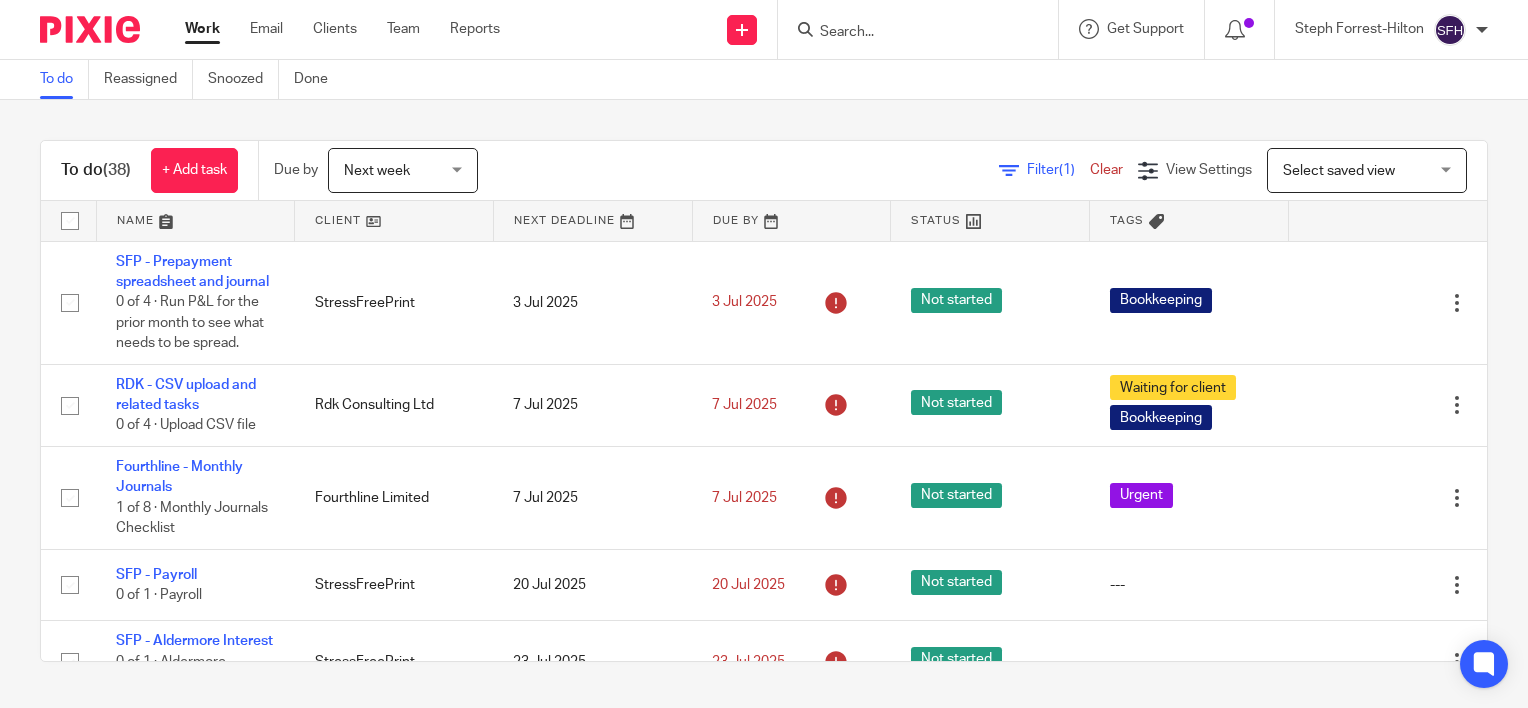 scroll, scrollTop: 0, scrollLeft: 0, axis: both 